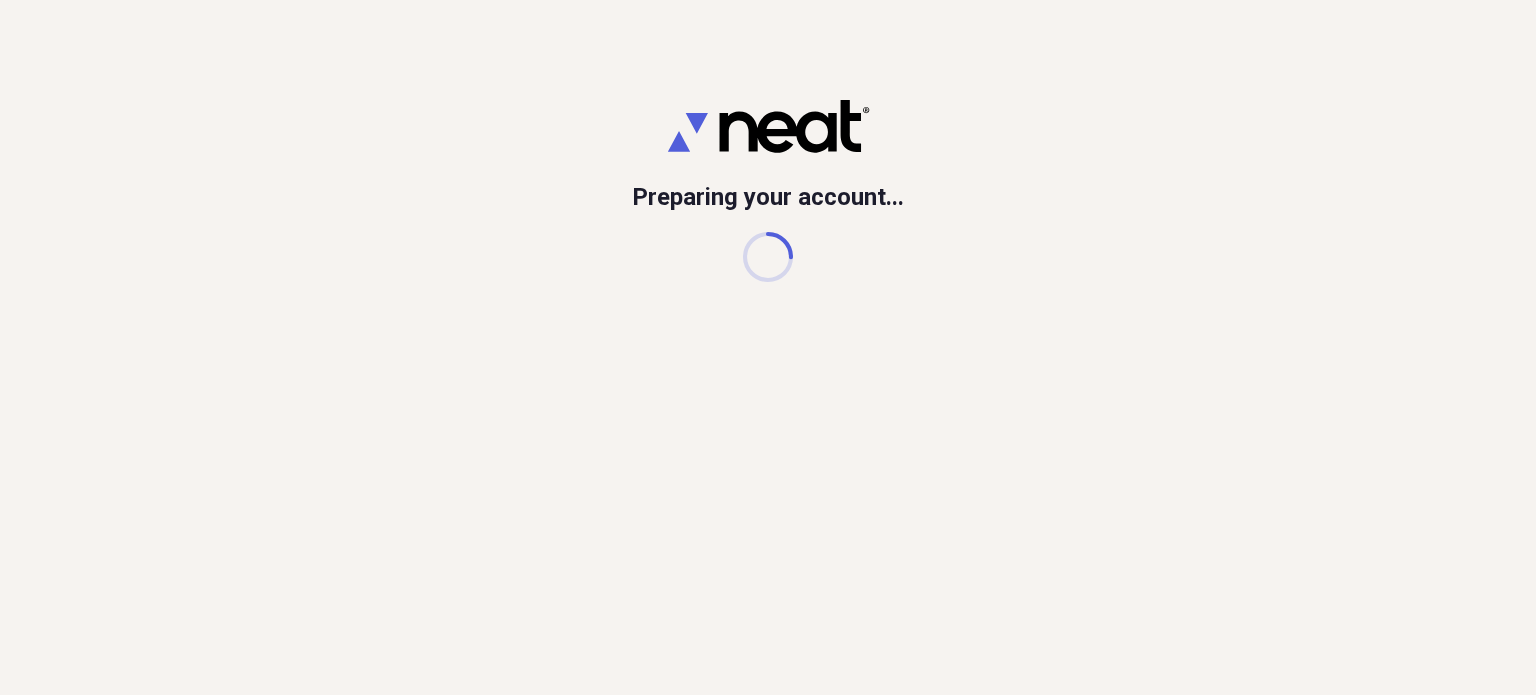 scroll, scrollTop: 0, scrollLeft: 0, axis: both 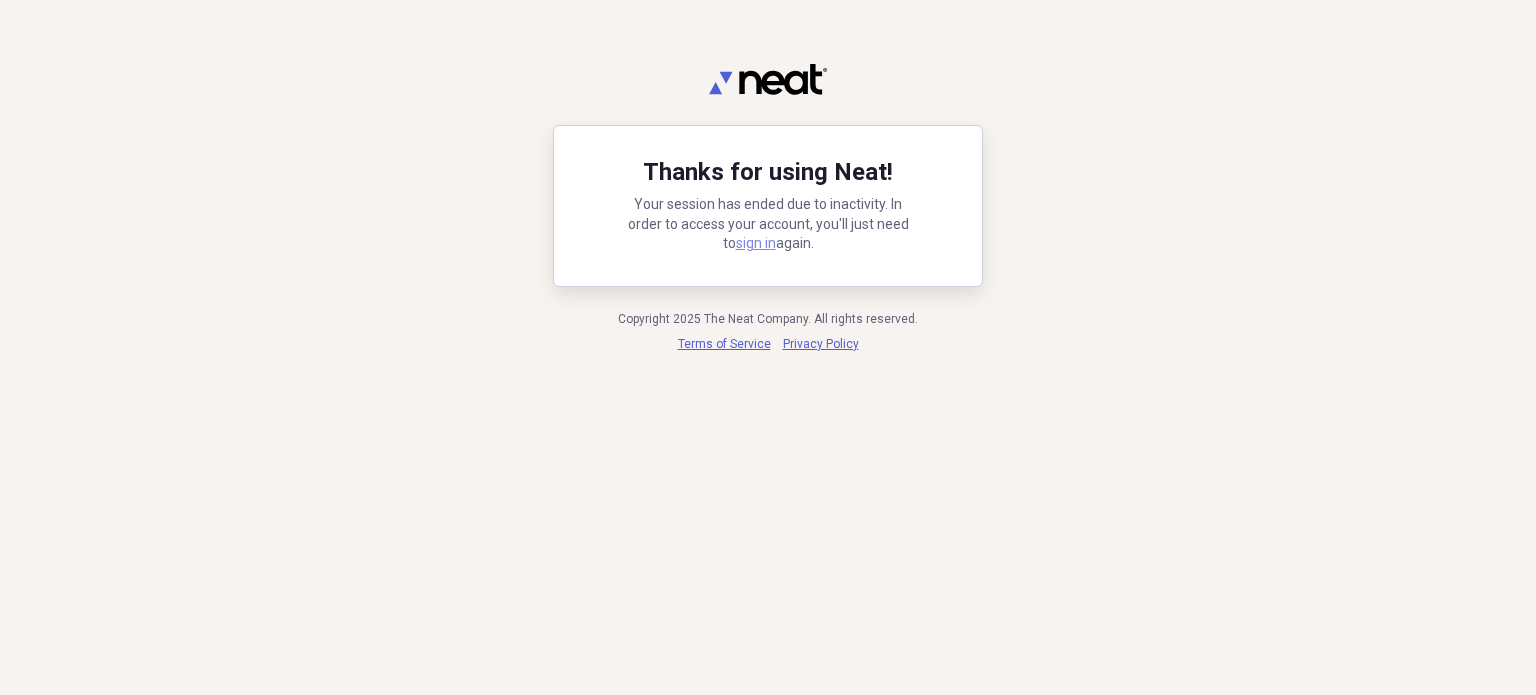 click on "sign in" at bounding box center [756, 243] 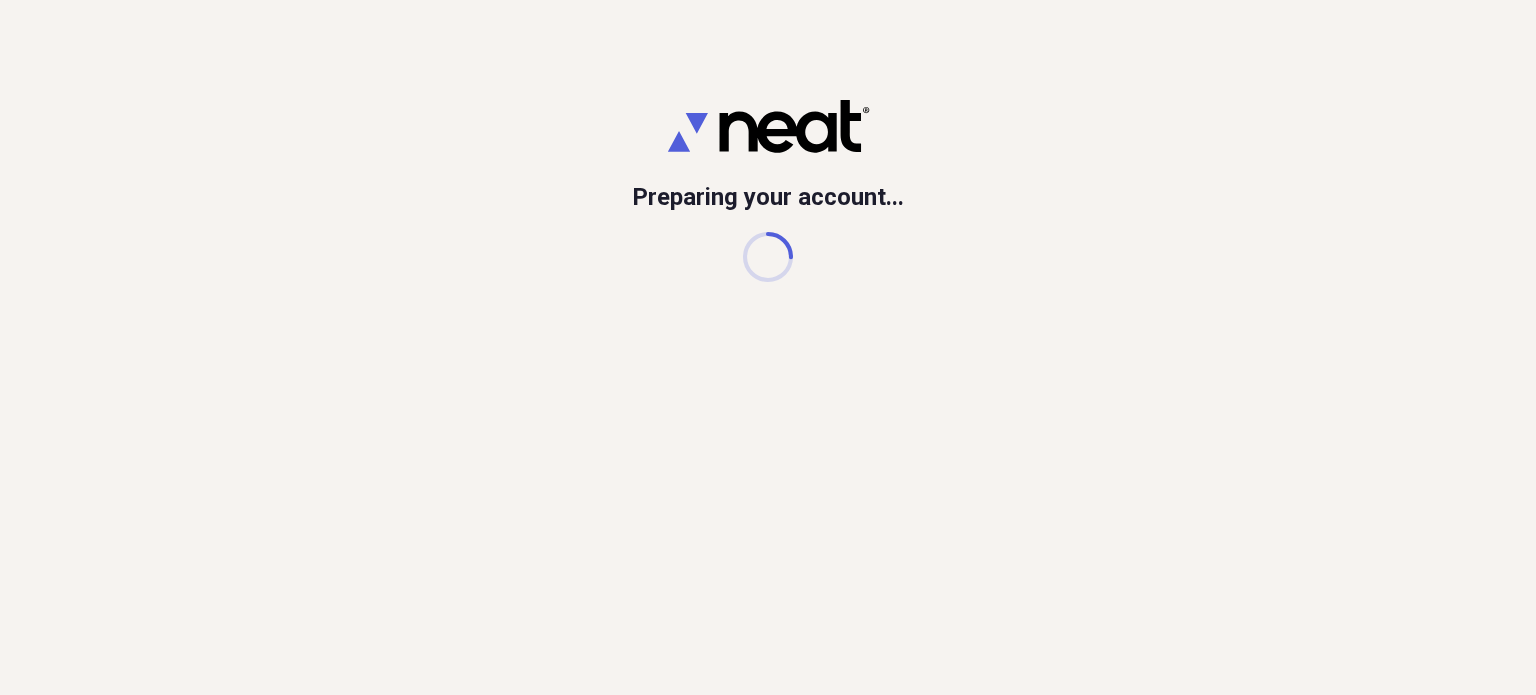 scroll, scrollTop: 0, scrollLeft: 0, axis: both 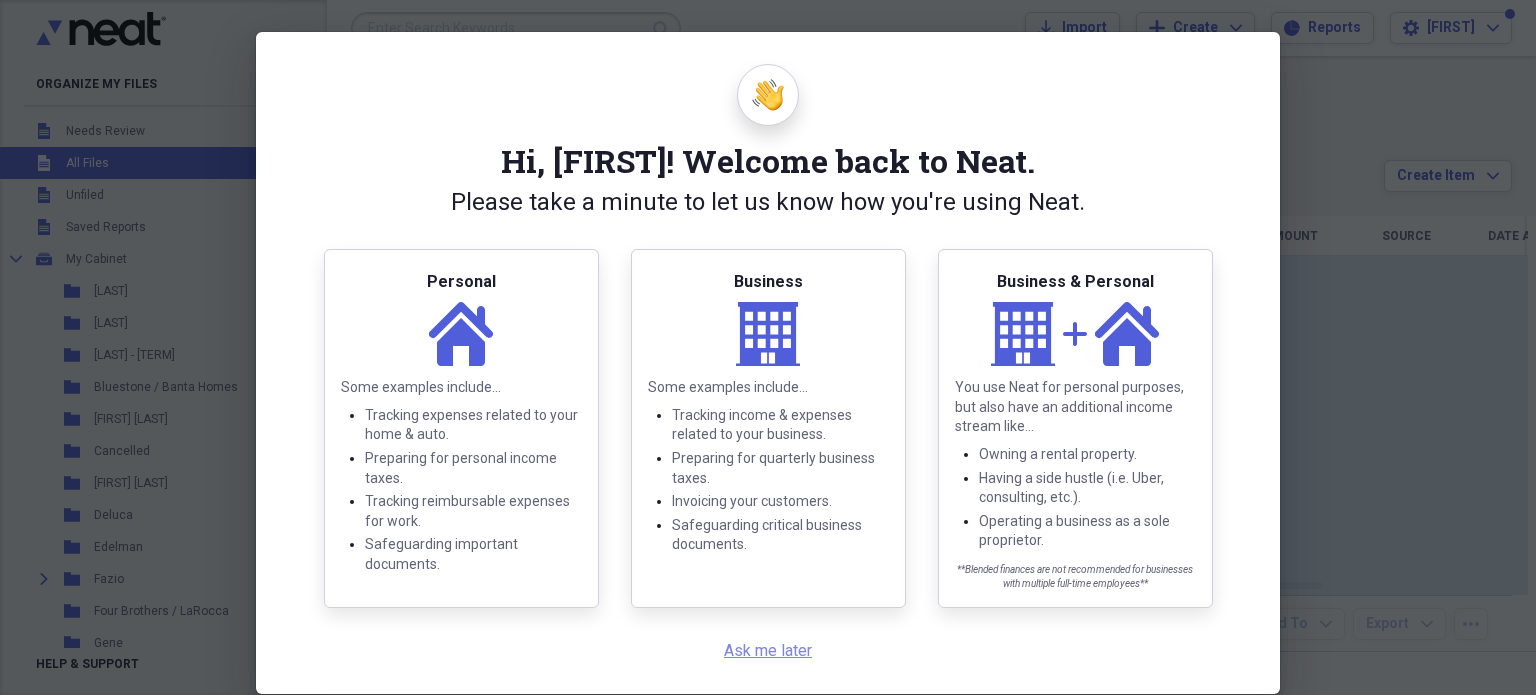click on "Ask me later" at bounding box center (768, 650) 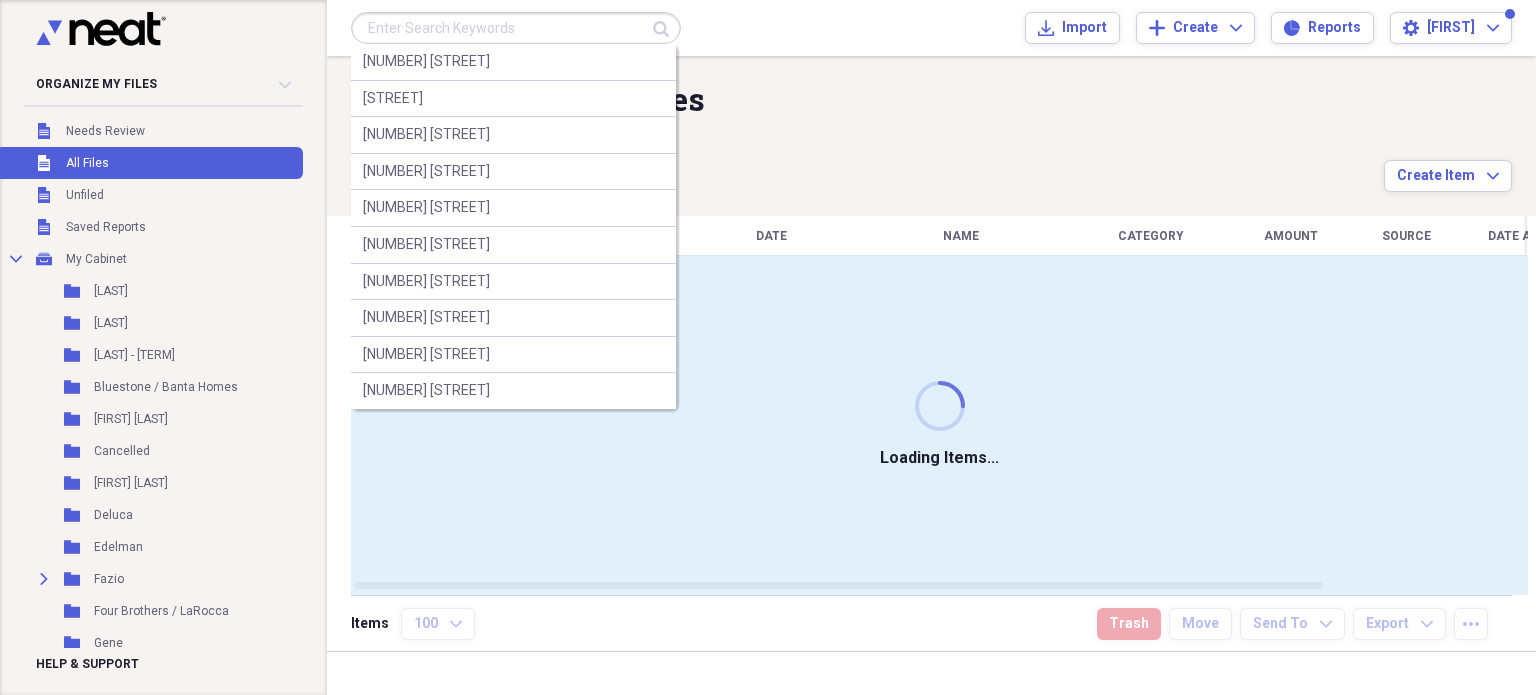 click at bounding box center [516, 28] 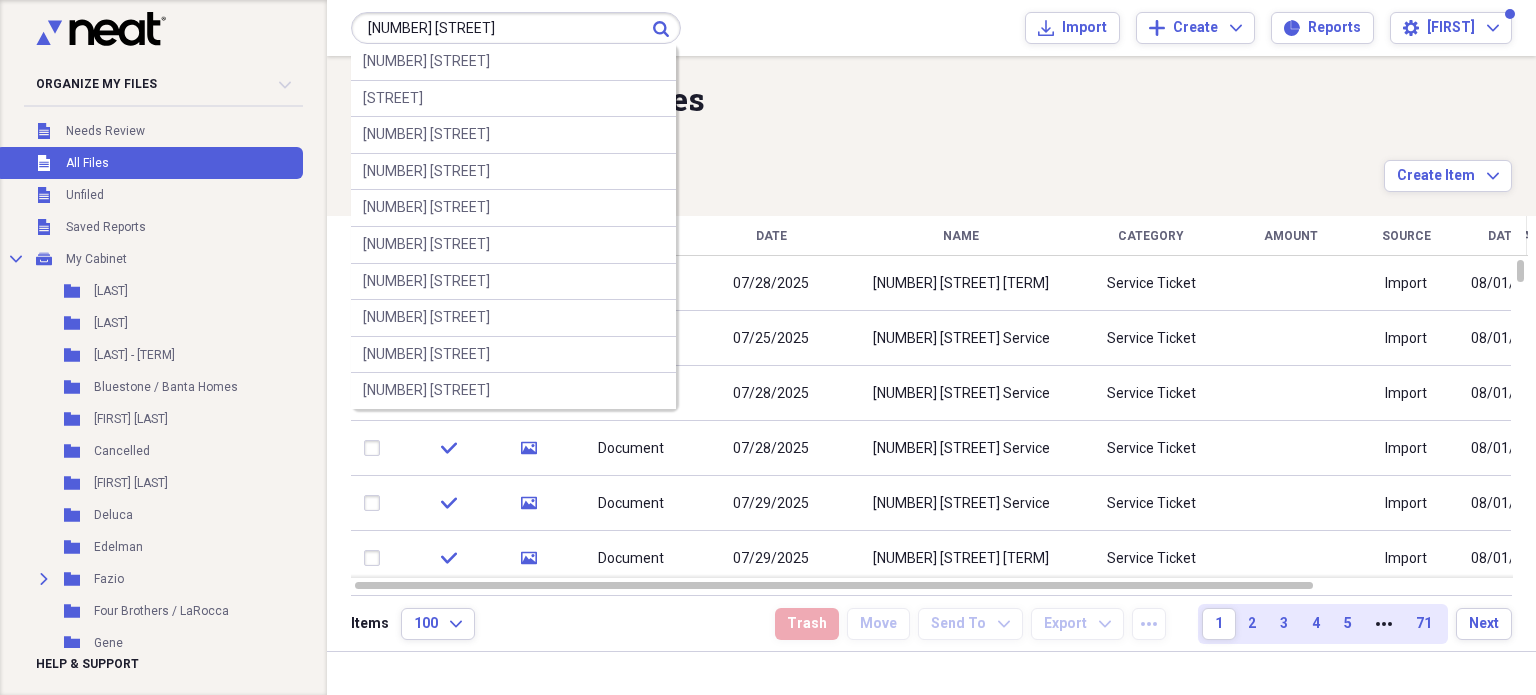 type on "[NUMBER] [STREET]" 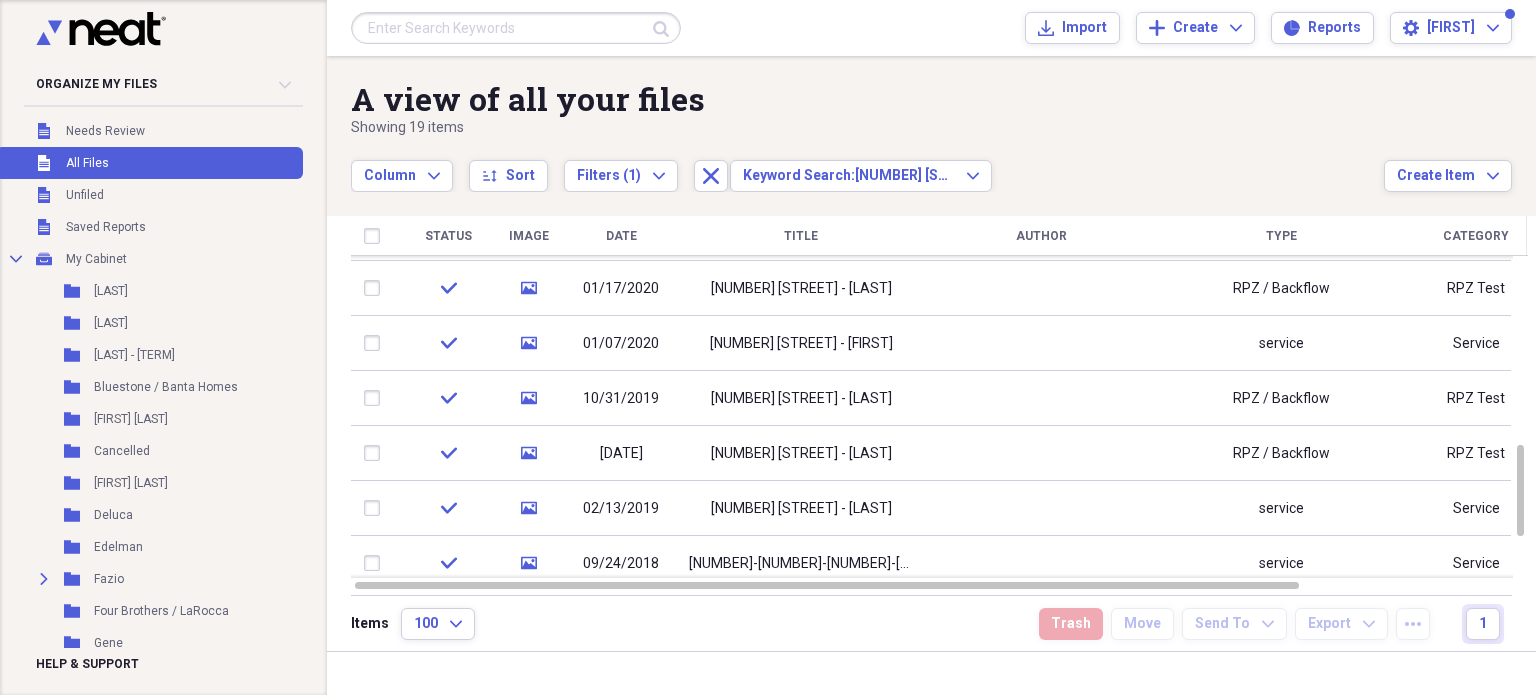 click on "Date" at bounding box center [621, 236] 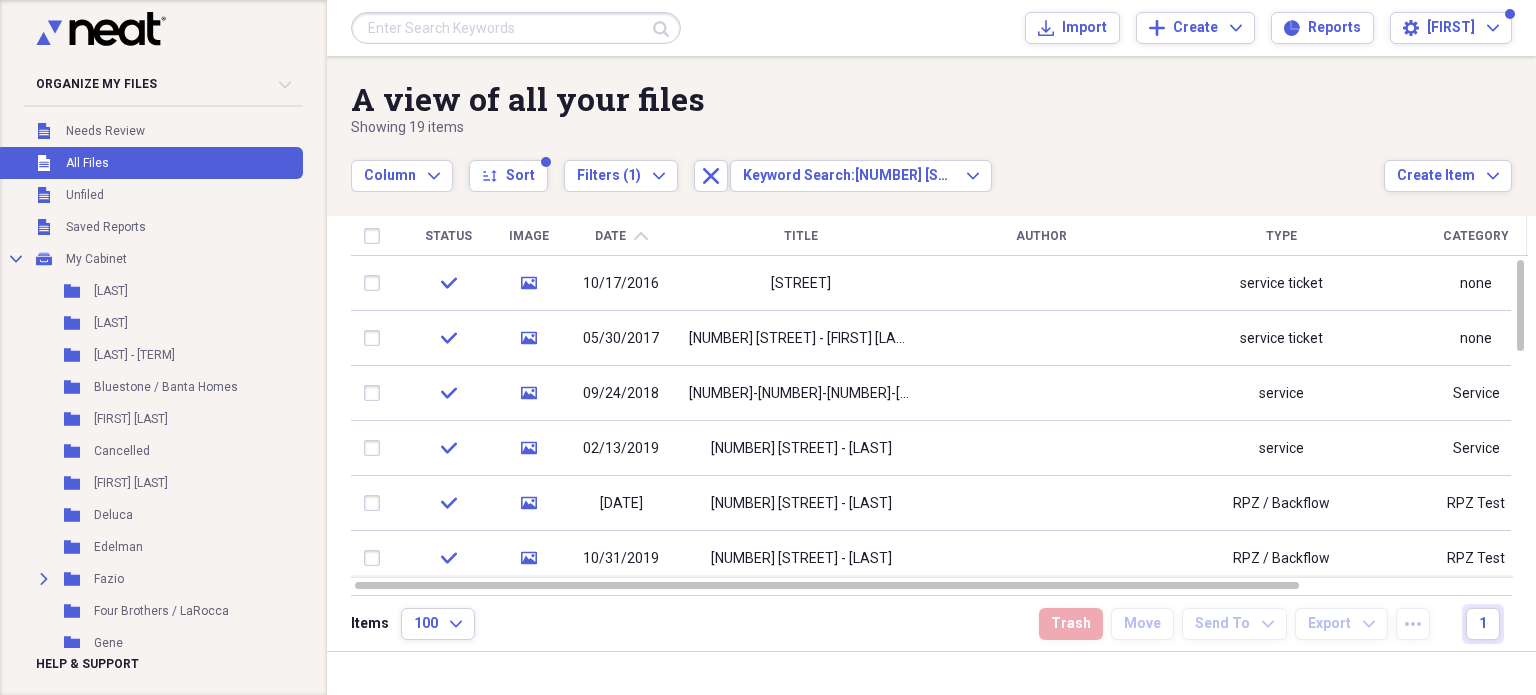 click 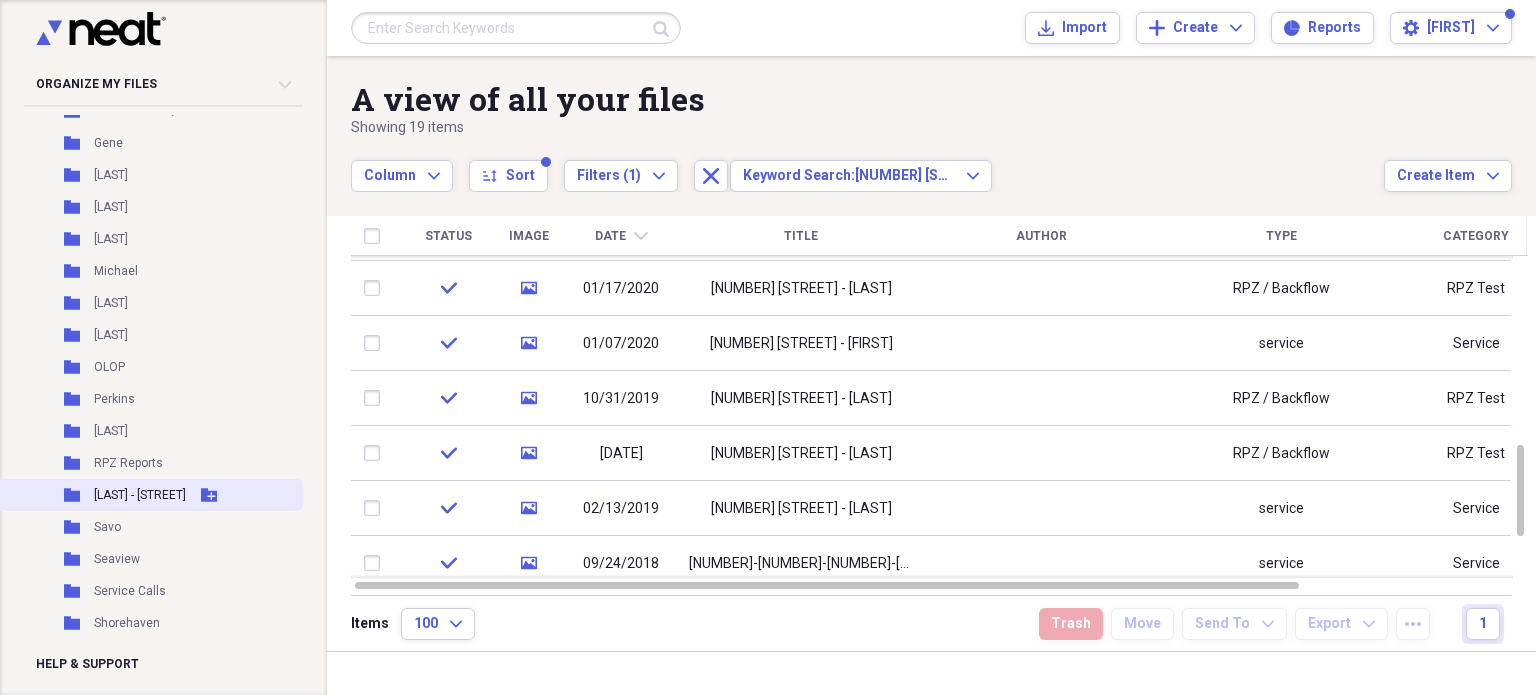 scroll, scrollTop: 632, scrollLeft: 0, axis: vertical 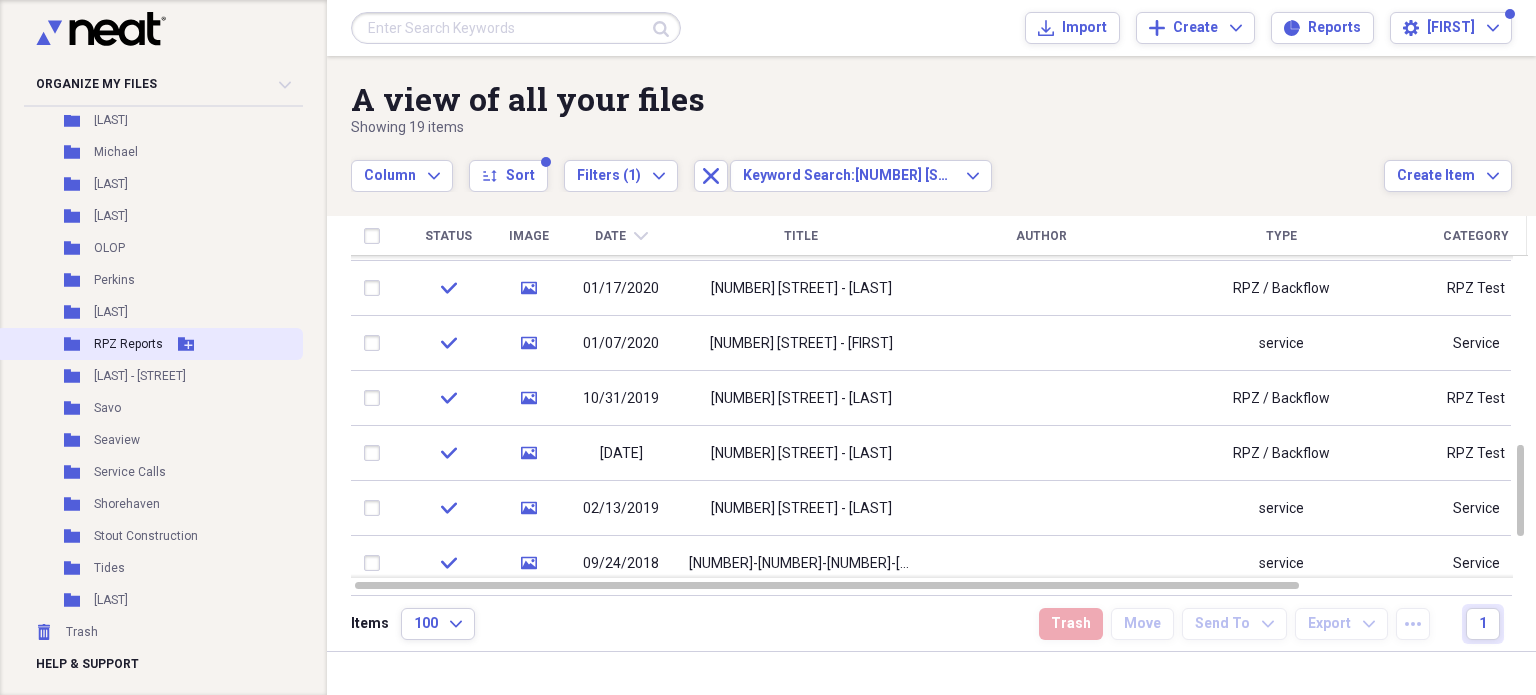 click on "RPZ Reports" at bounding box center [128, 344] 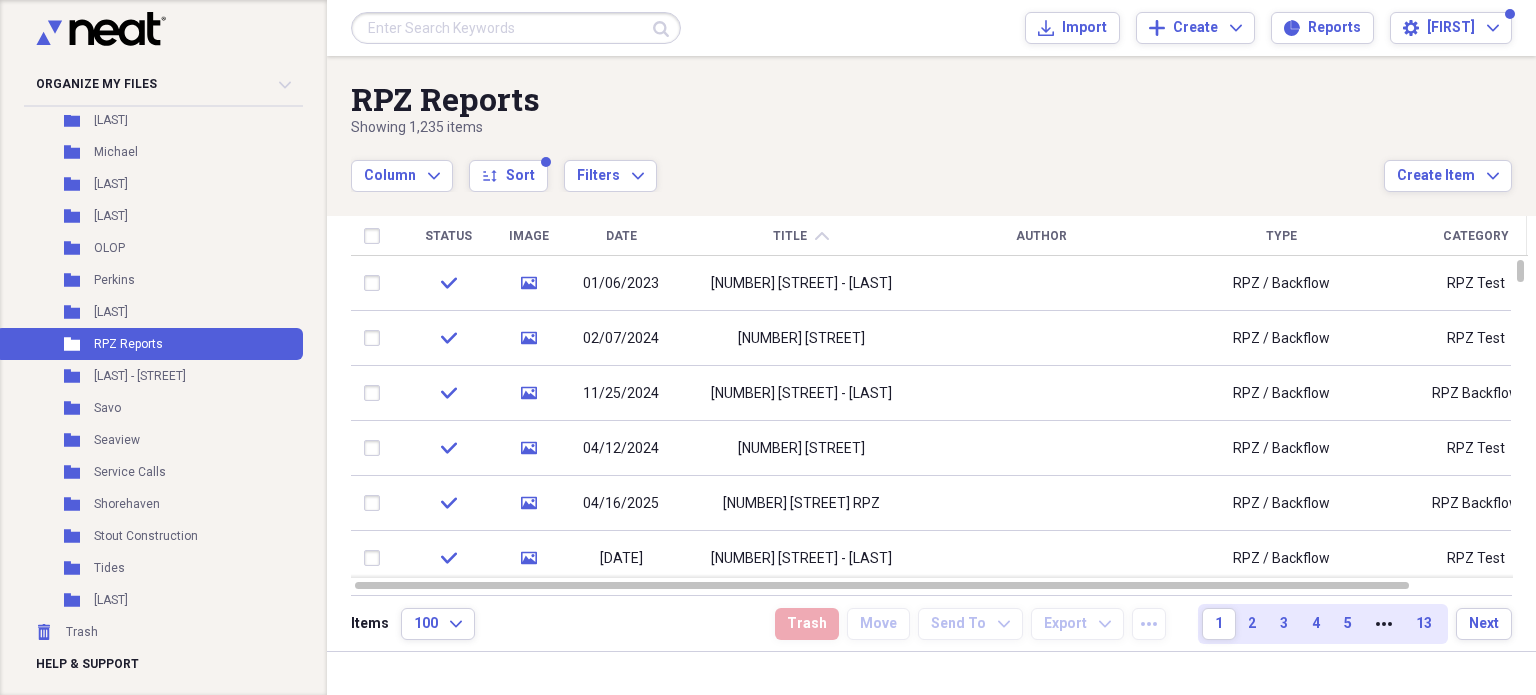 click on "chevron-up" 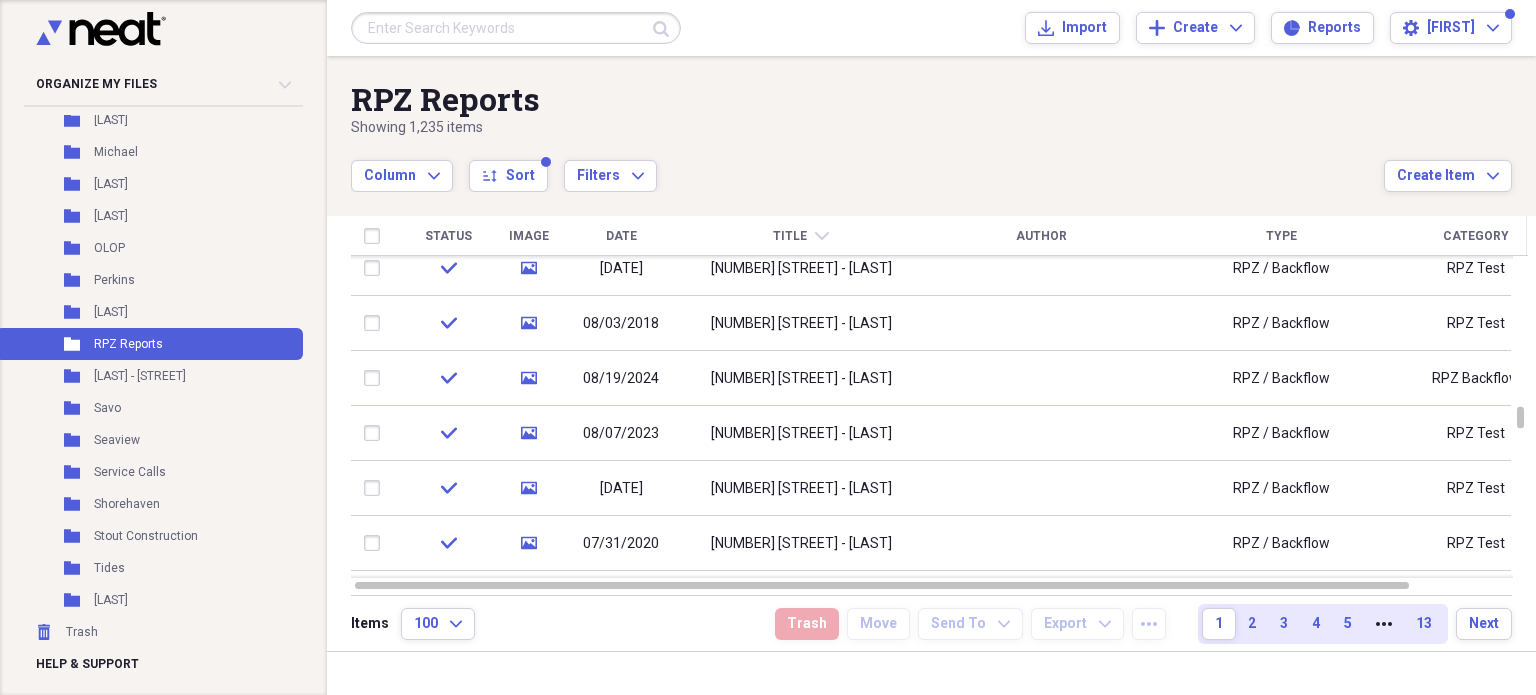 click on "chevron-down" 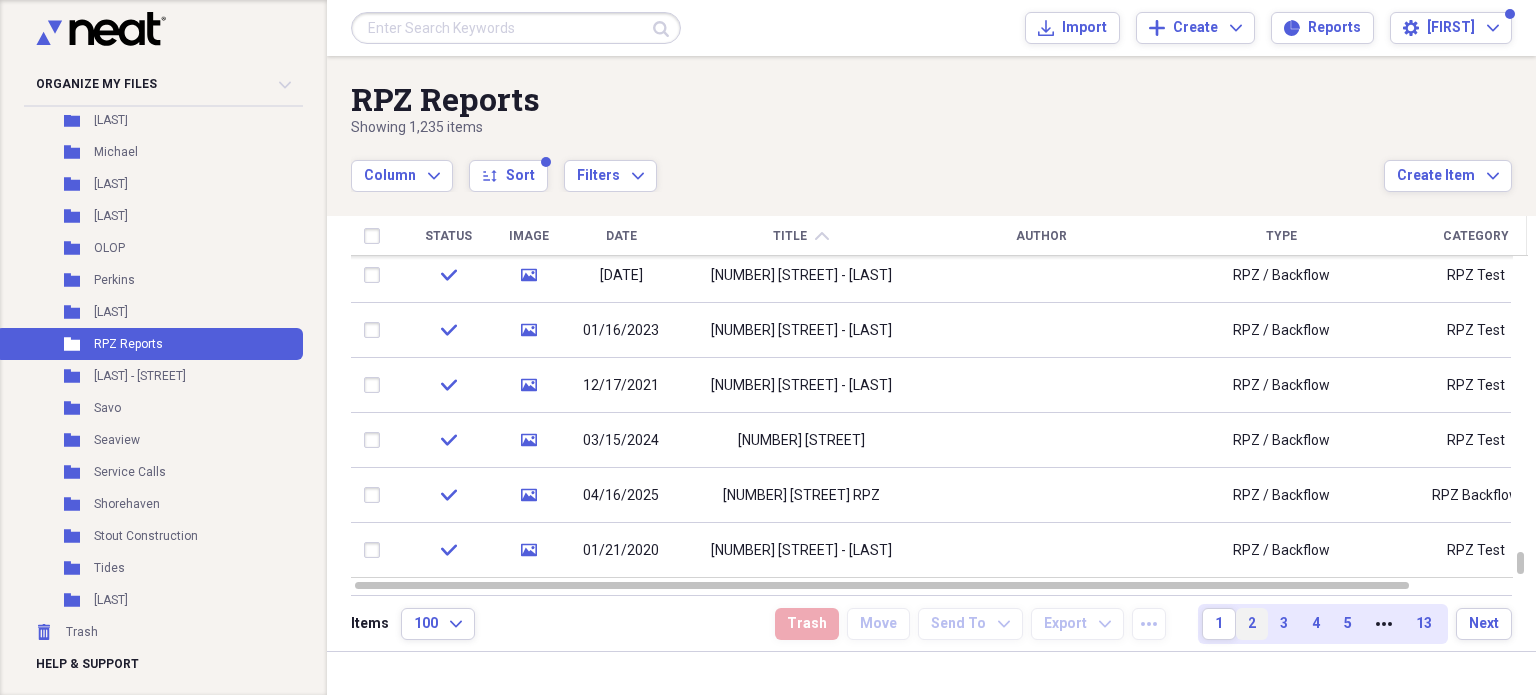 click on "2" at bounding box center [1252, 624] 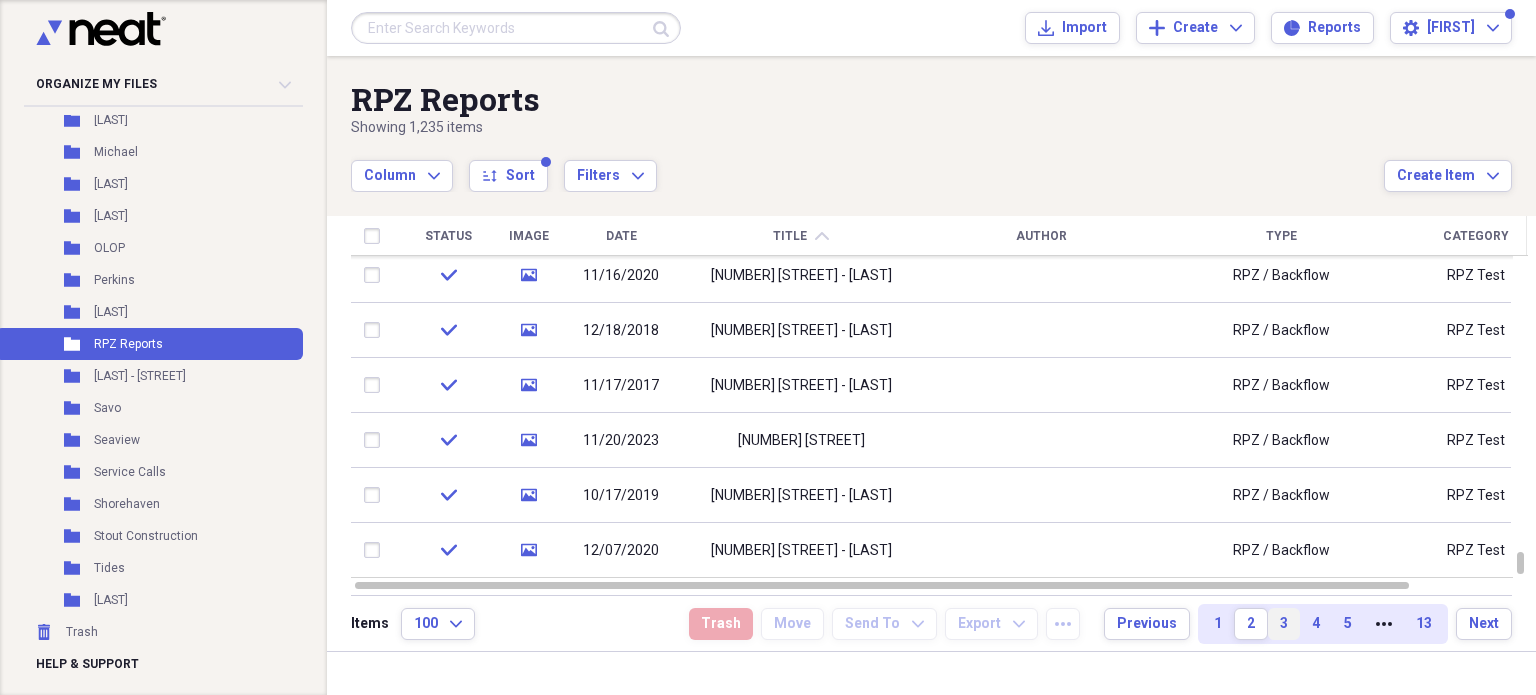 click on "3" at bounding box center (1284, 624) 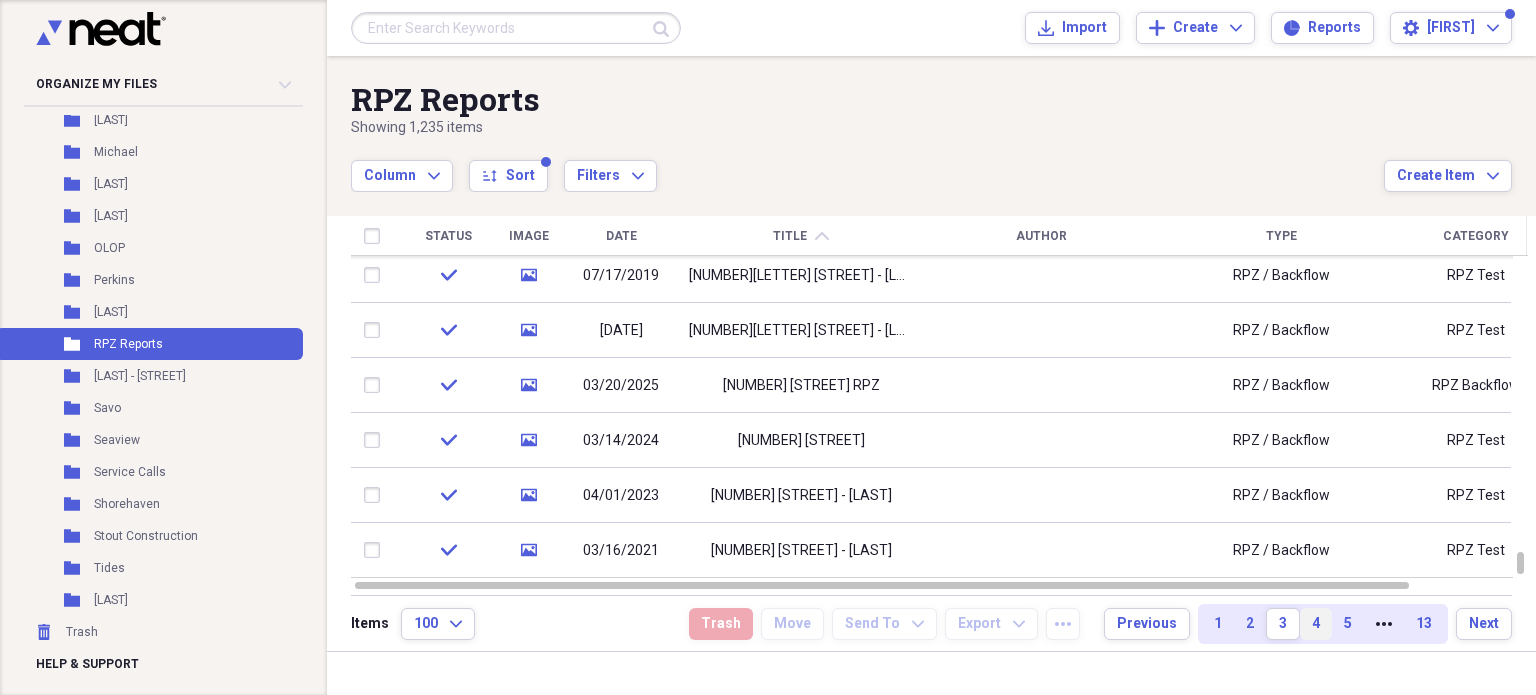 click on "4" at bounding box center (1316, 624) 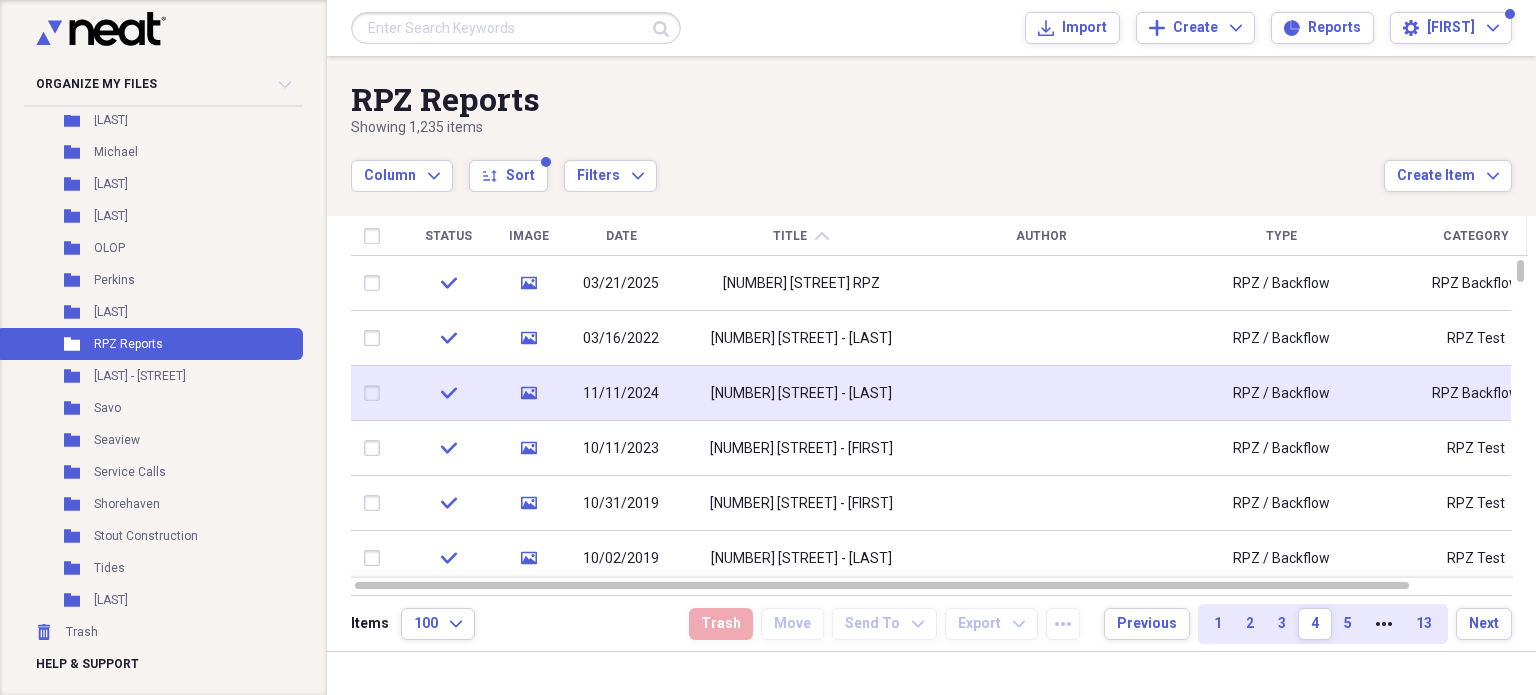 click on "[NUMBER] [STREET] - [LAST]" at bounding box center [801, 393] 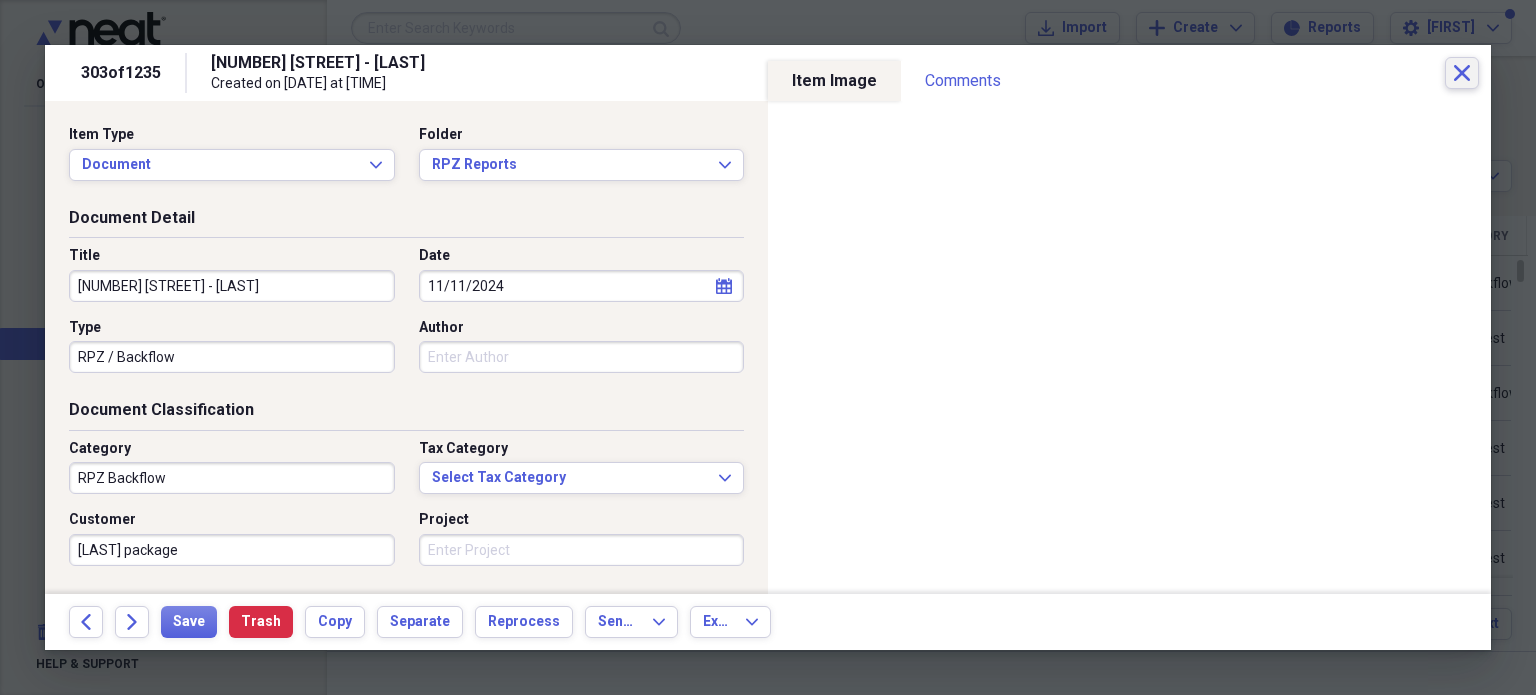 click on "Close" 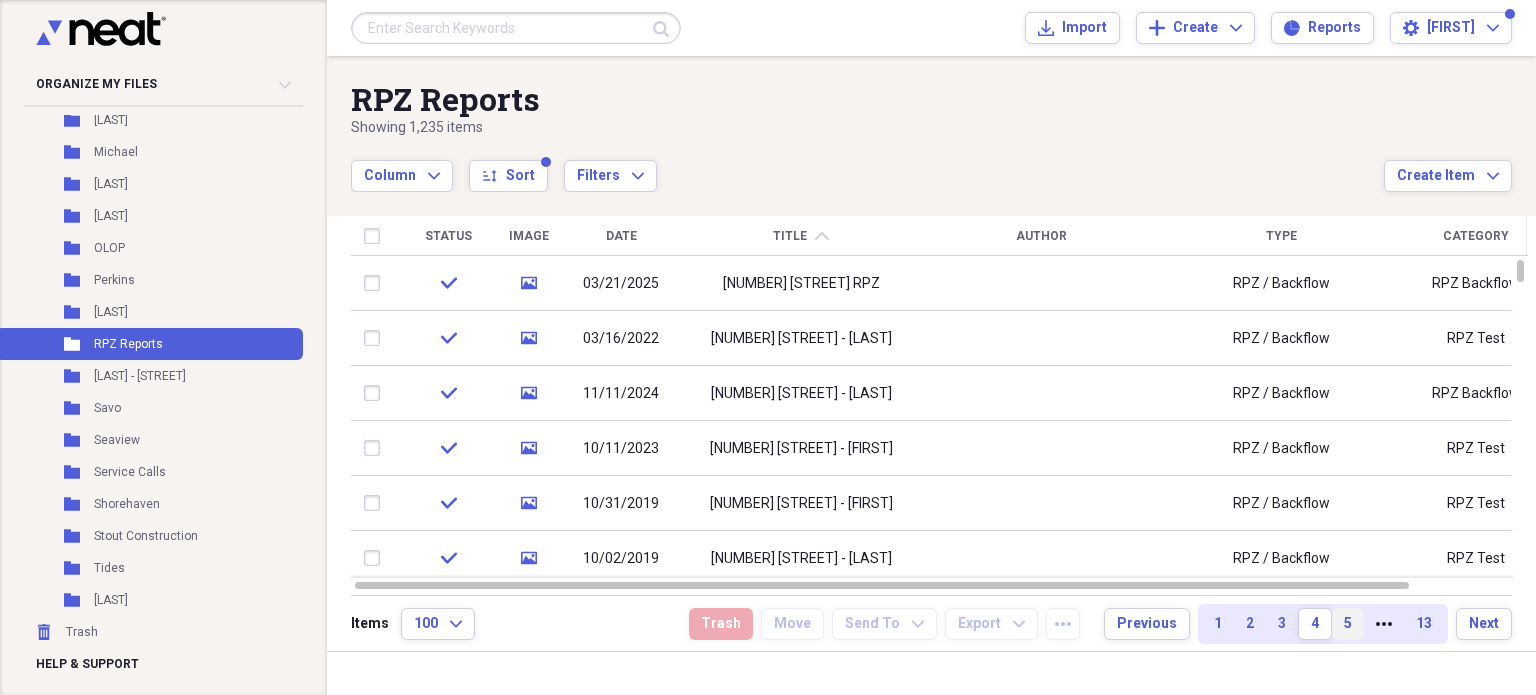 click on "5" at bounding box center (1348, 624) 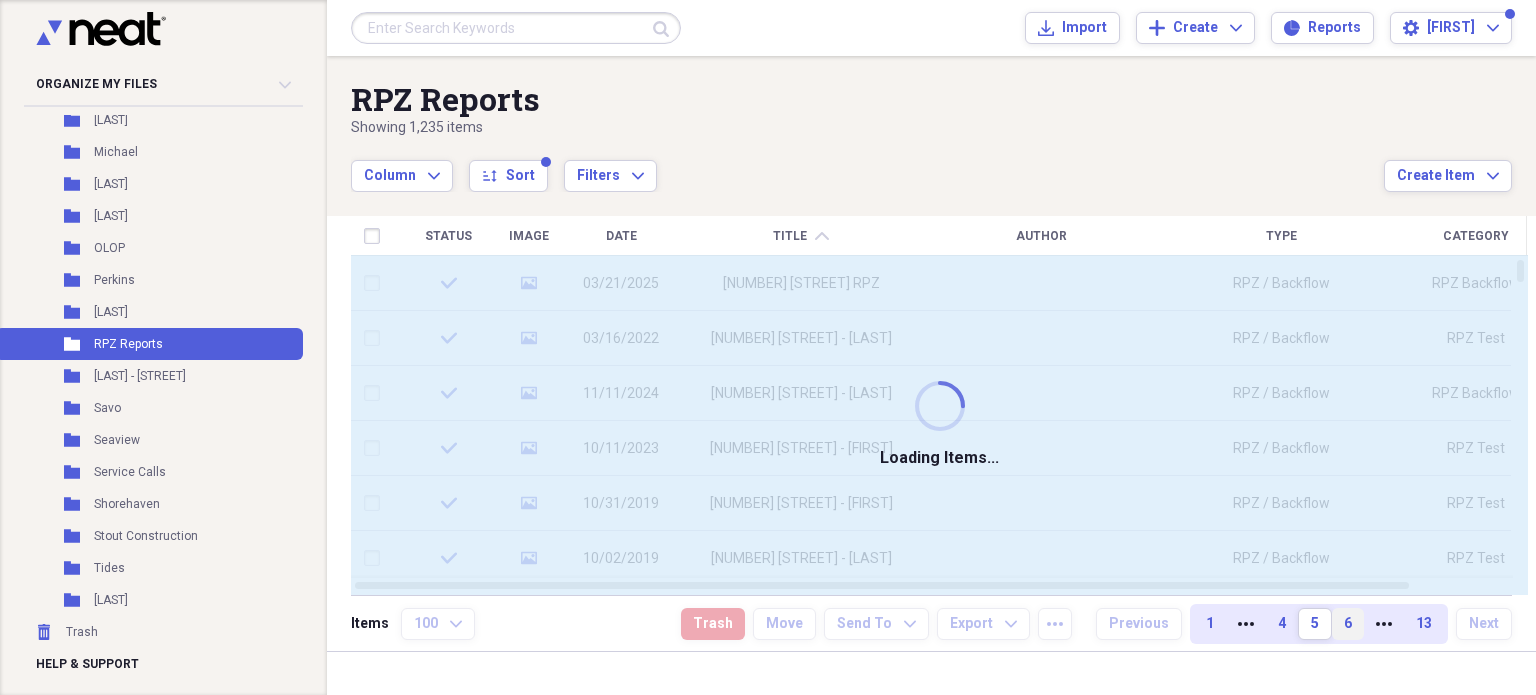 click on "[NUMBER] [NUMBER] [NUMBER] [NUMBER] [NUMBER]" at bounding box center (1319, 624) 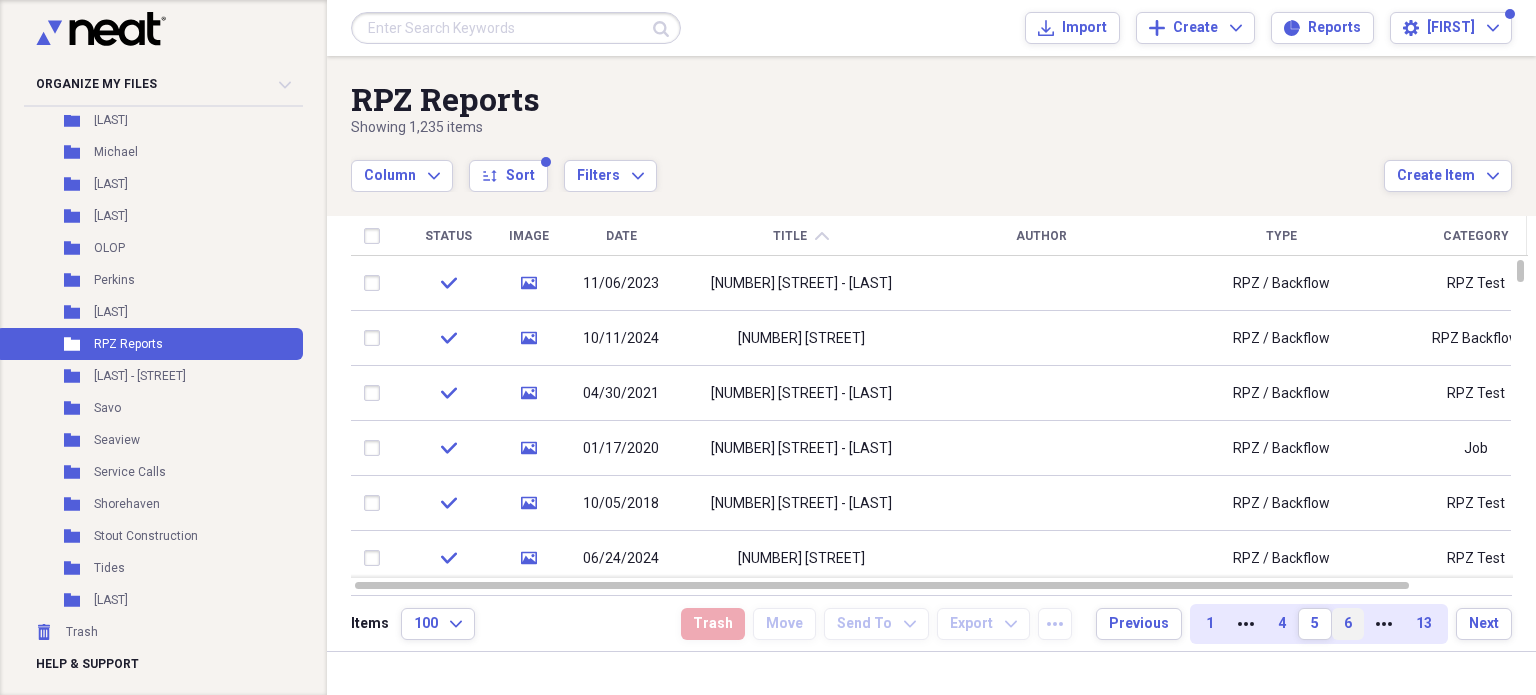 click on "6" at bounding box center (1348, 624) 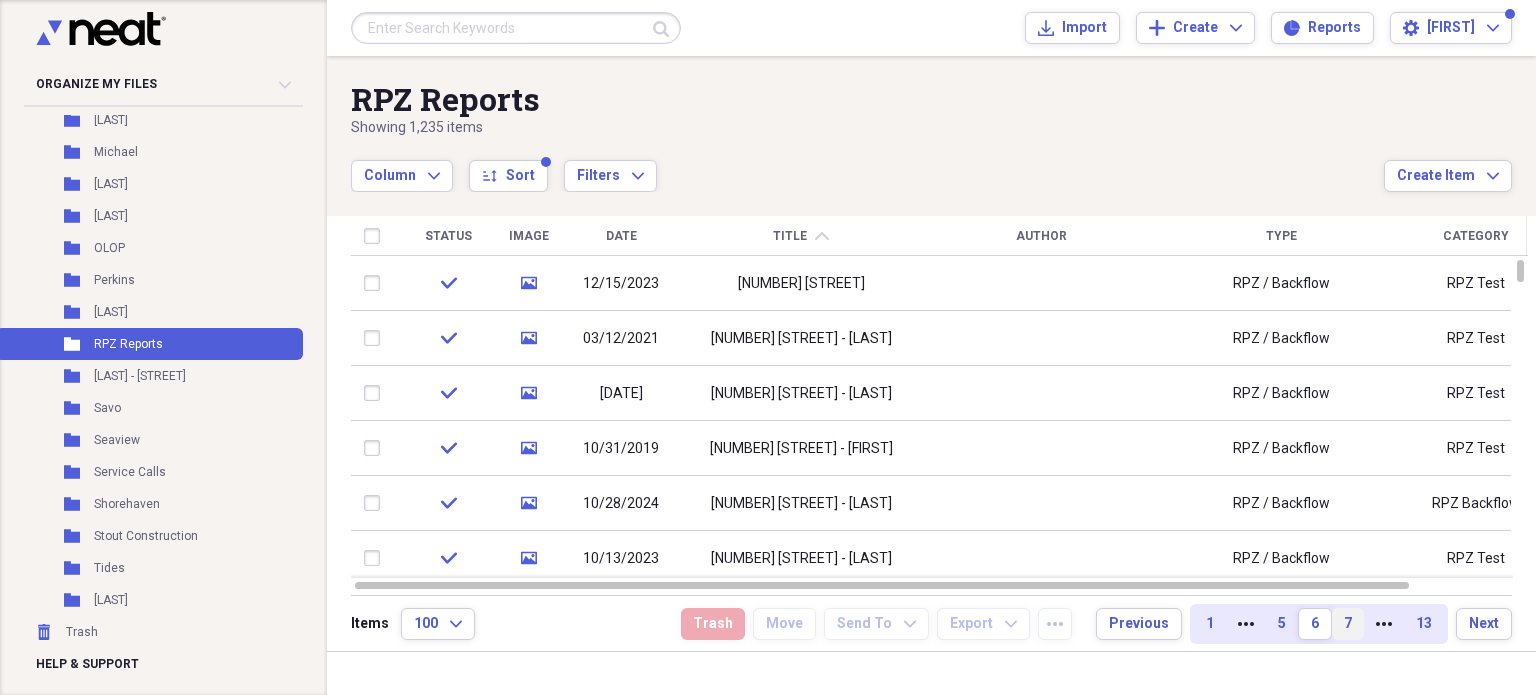 click on "7" at bounding box center [1348, 624] 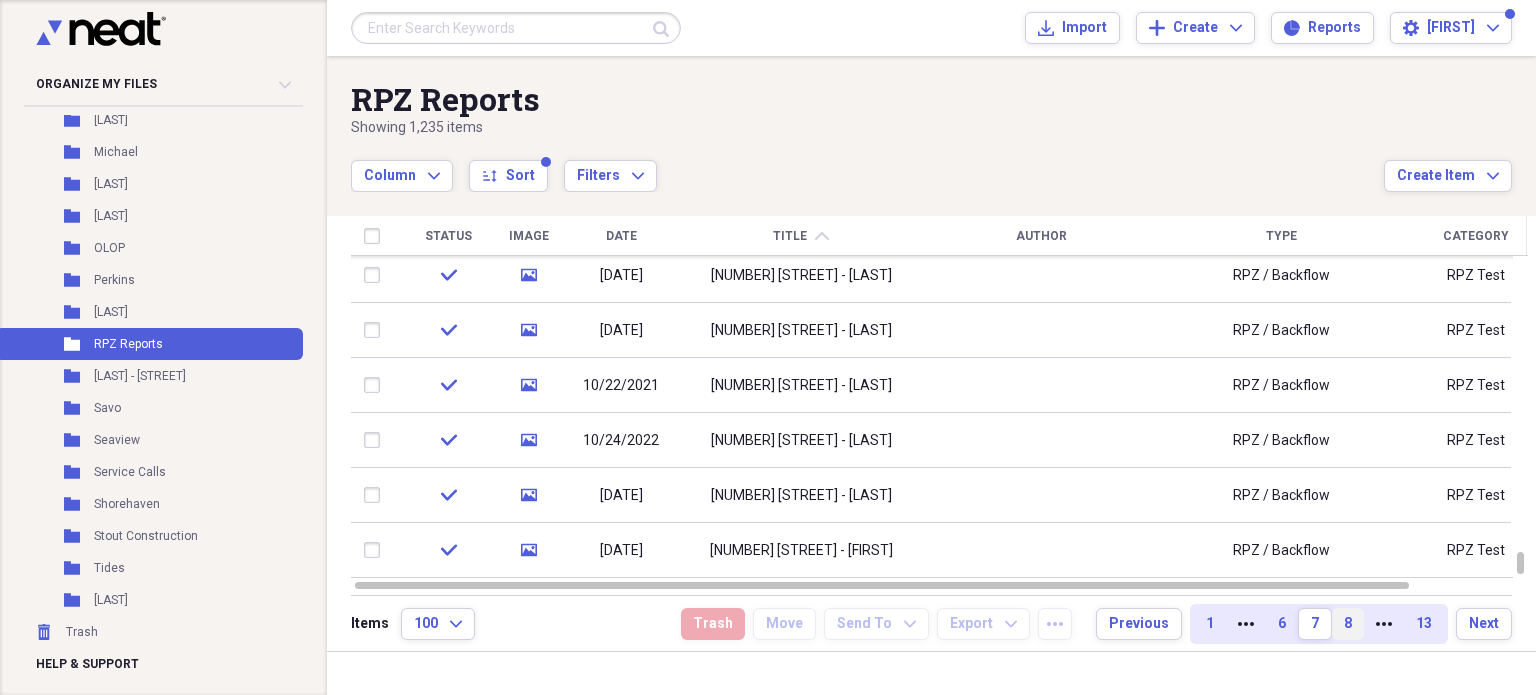 click on "8" at bounding box center (1348, 624) 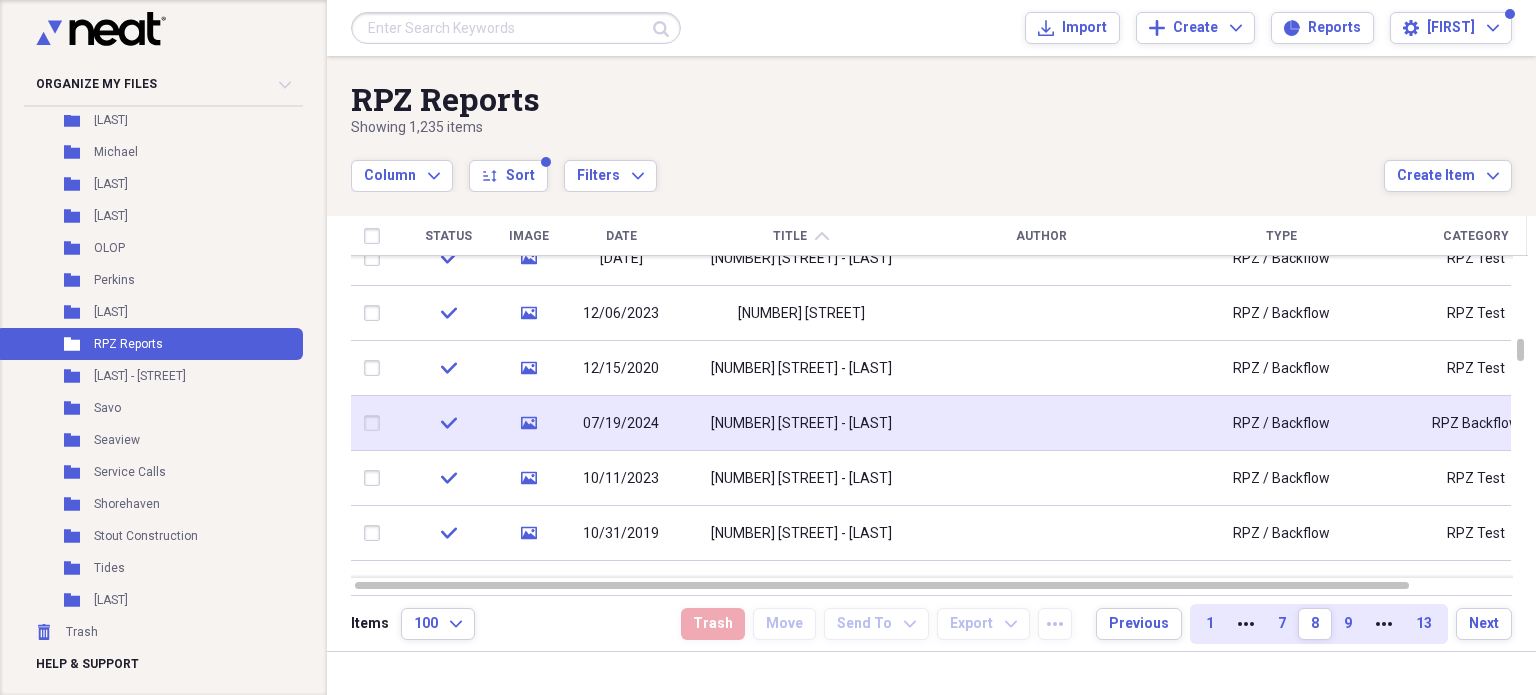 click on "[NUMBER] [STREET] - [LAST]" at bounding box center (801, 424) 